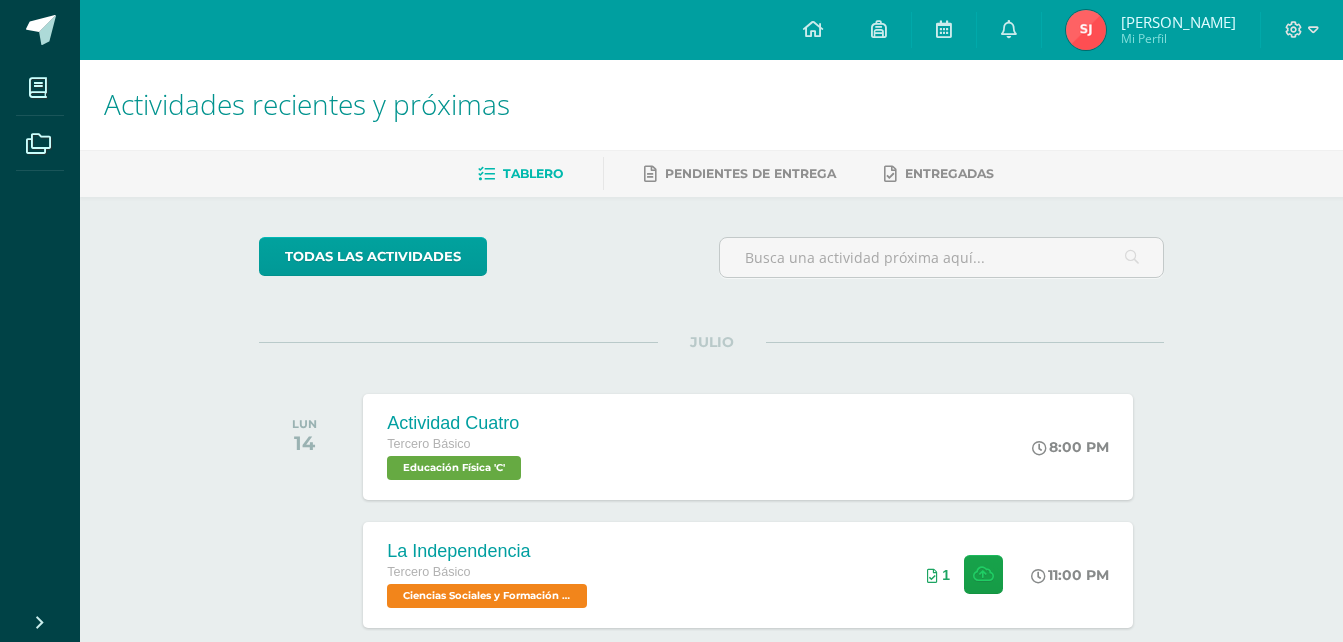 scroll, scrollTop: 0, scrollLeft: 0, axis: both 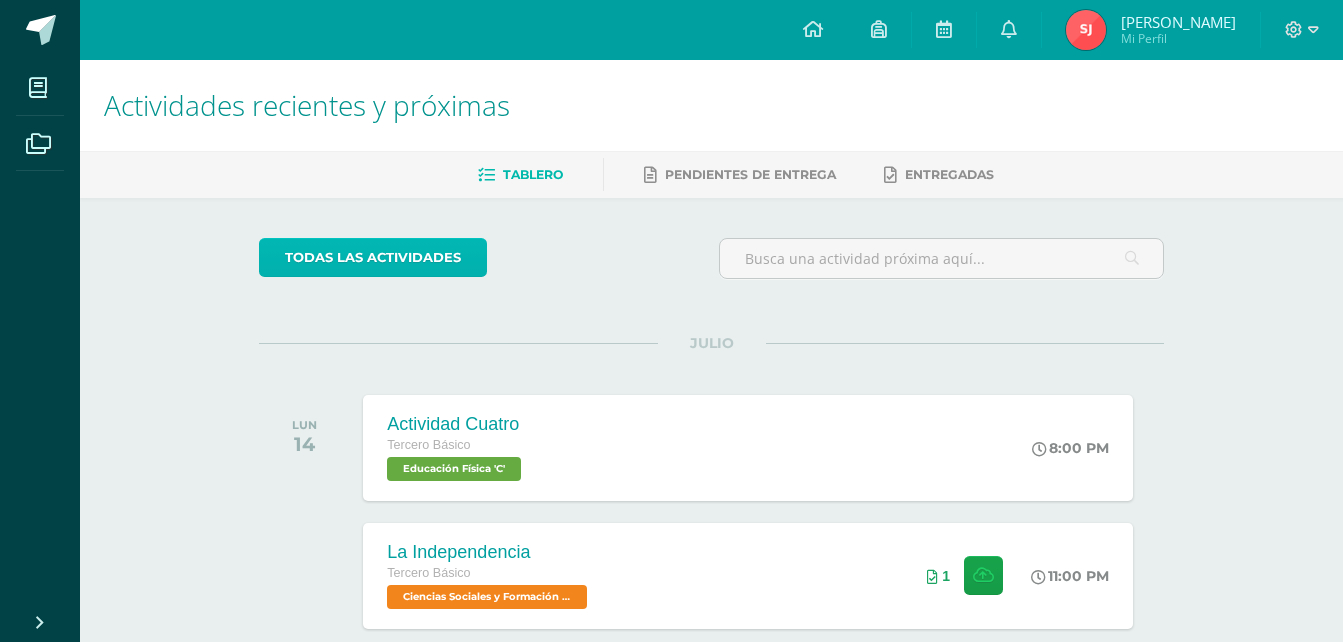 click on "todas las Actividades" at bounding box center (373, 257) 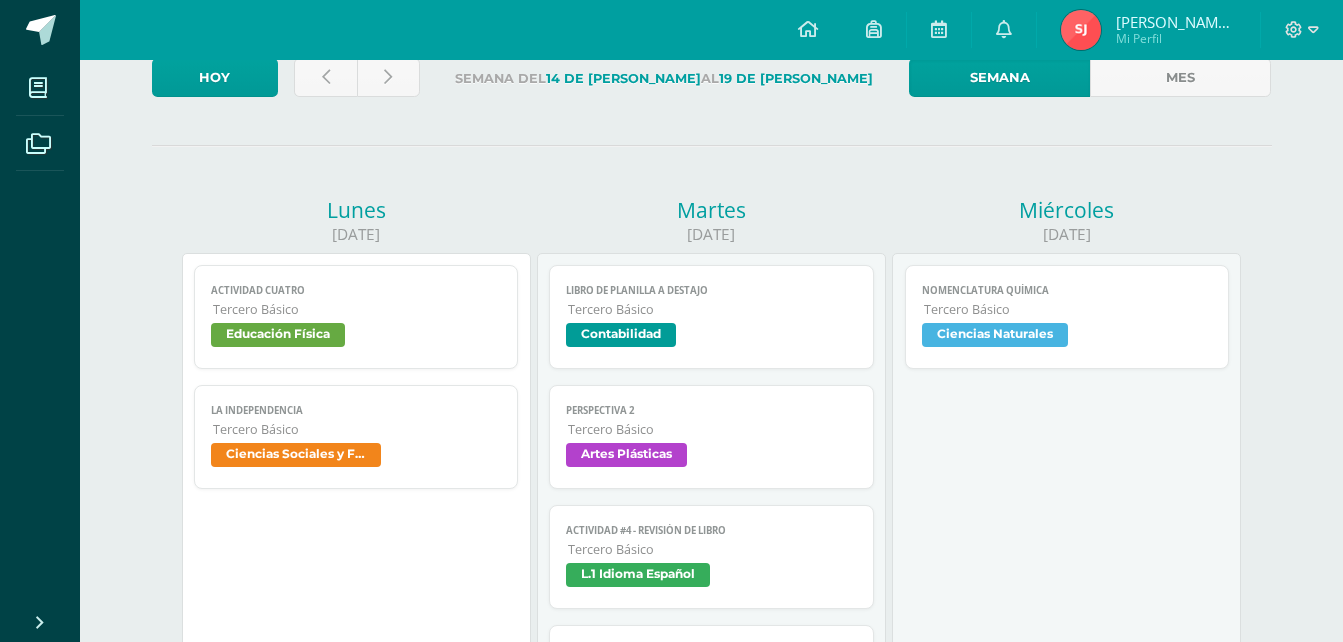 scroll, scrollTop: 100, scrollLeft: 0, axis: vertical 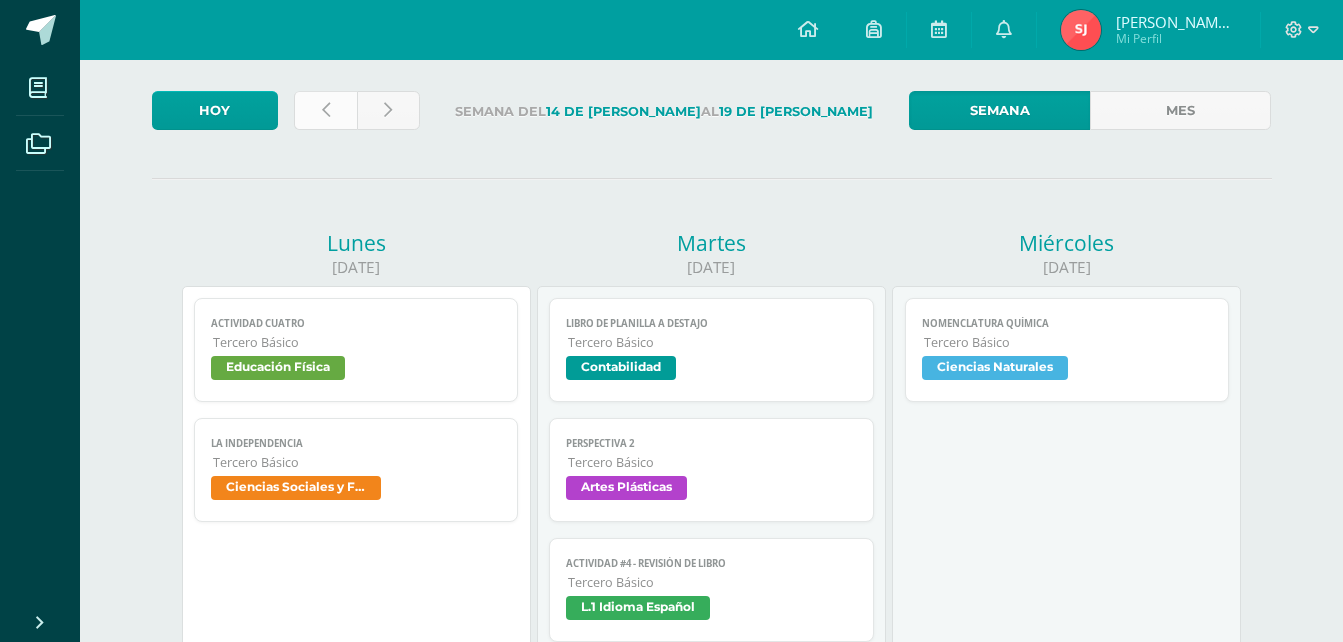 click at bounding box center (325, 110) 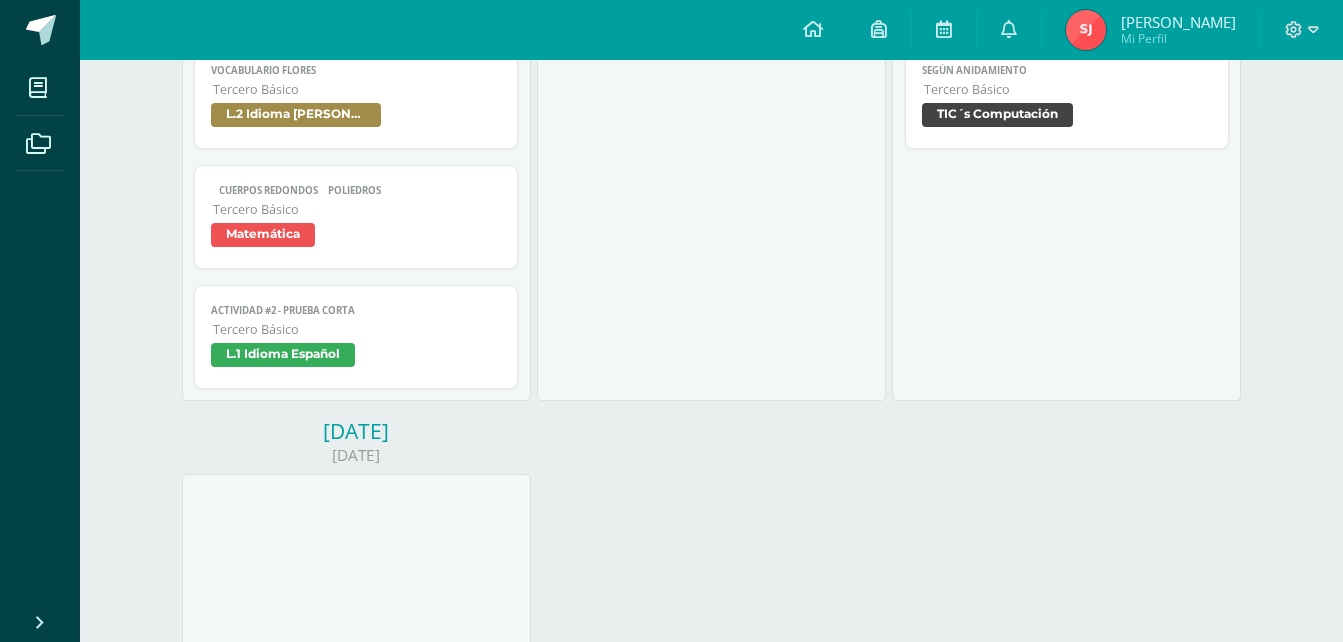 scroll, scrollTop: 1000, scrollLeft: 0, axis: vertical 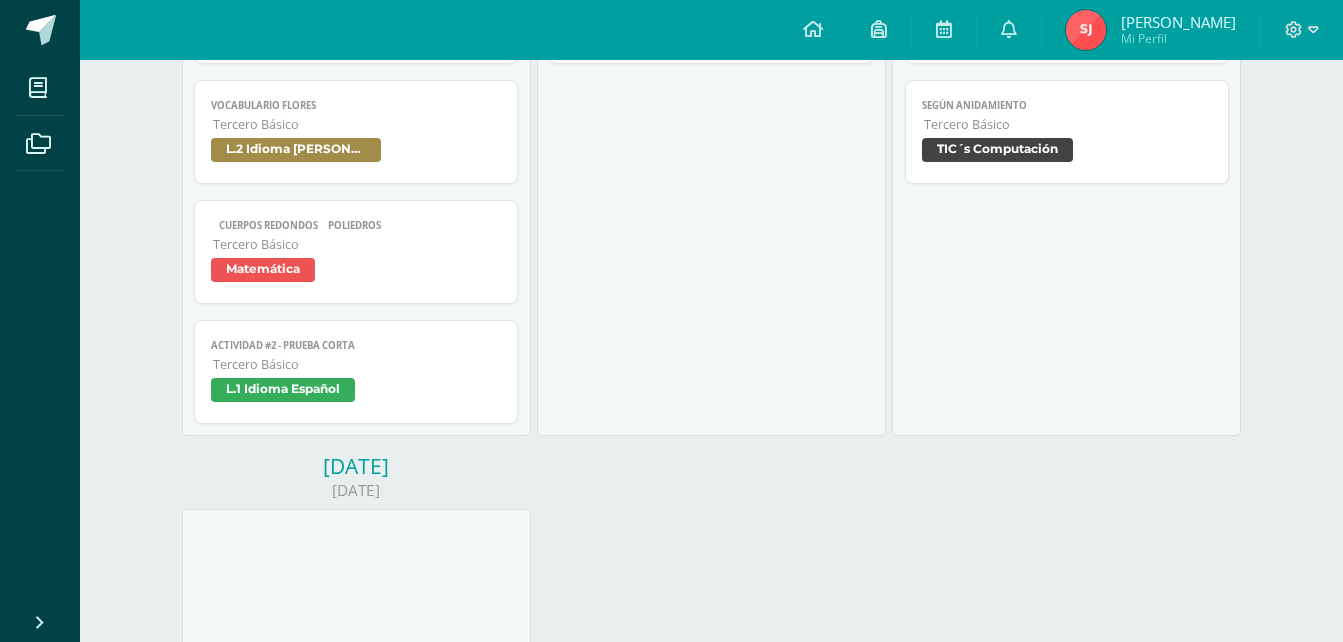 click on "TIC´s Computación" at bounding box center (997, 150) 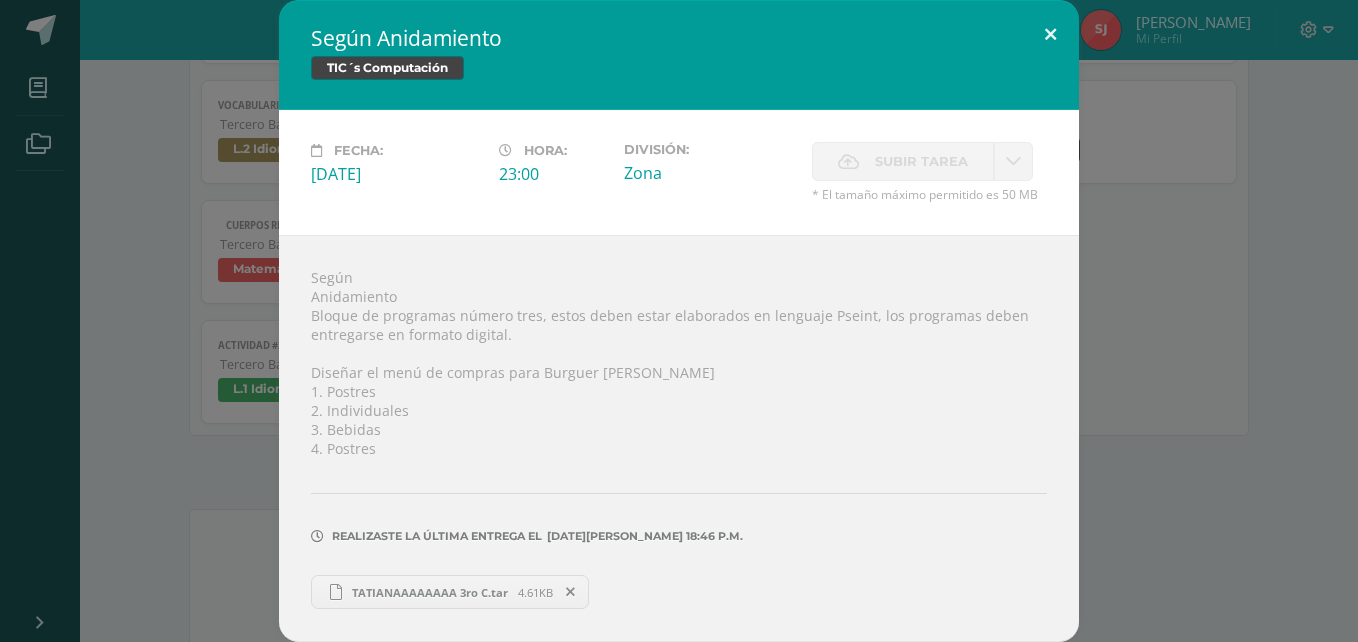 click at bounding box center (1050, 34) 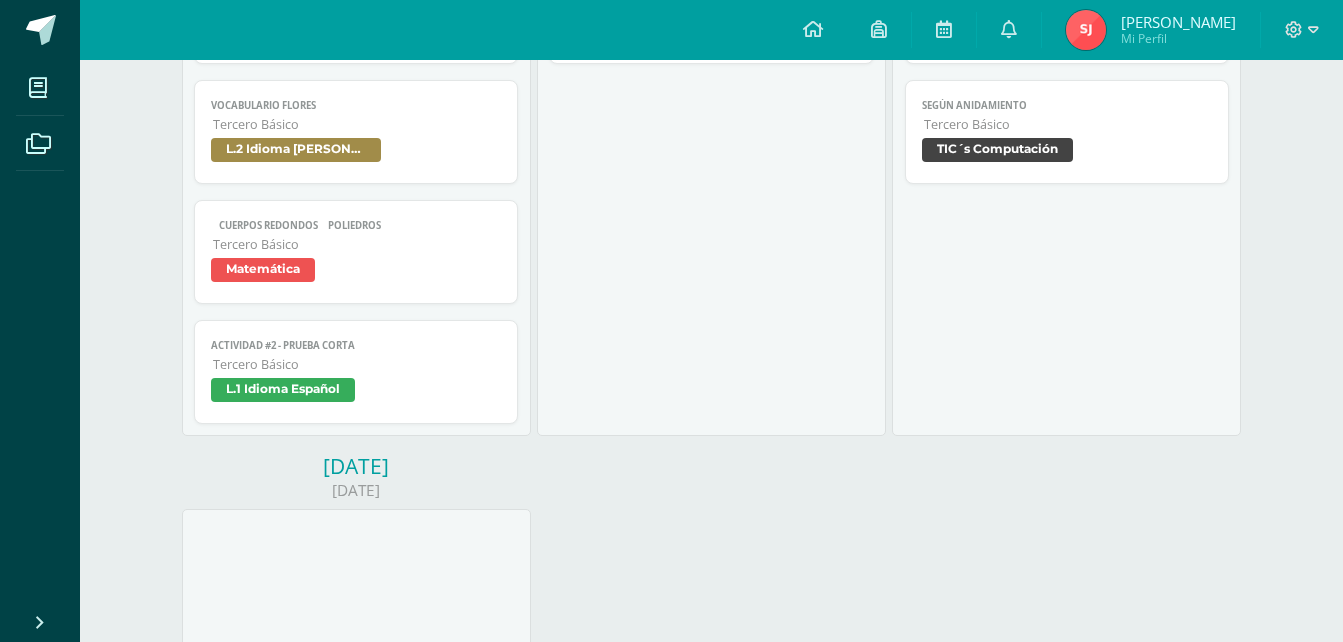 click 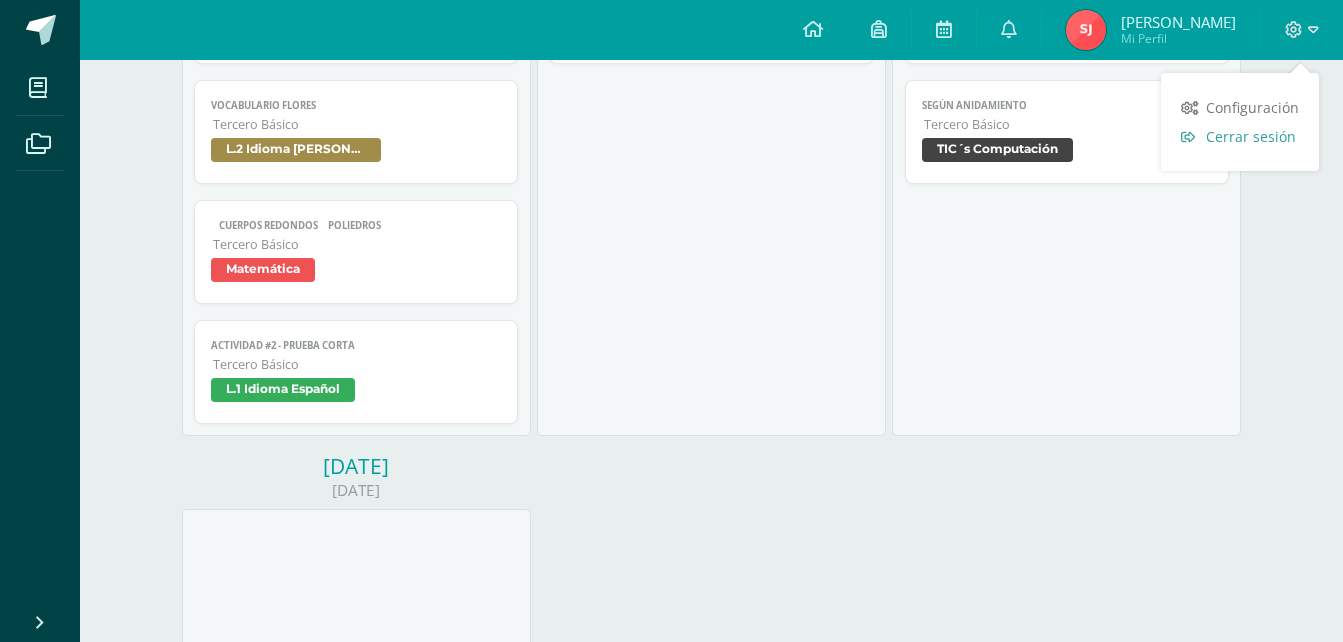 click on "Cerrar sesión" at bounding box center [1251, 136] 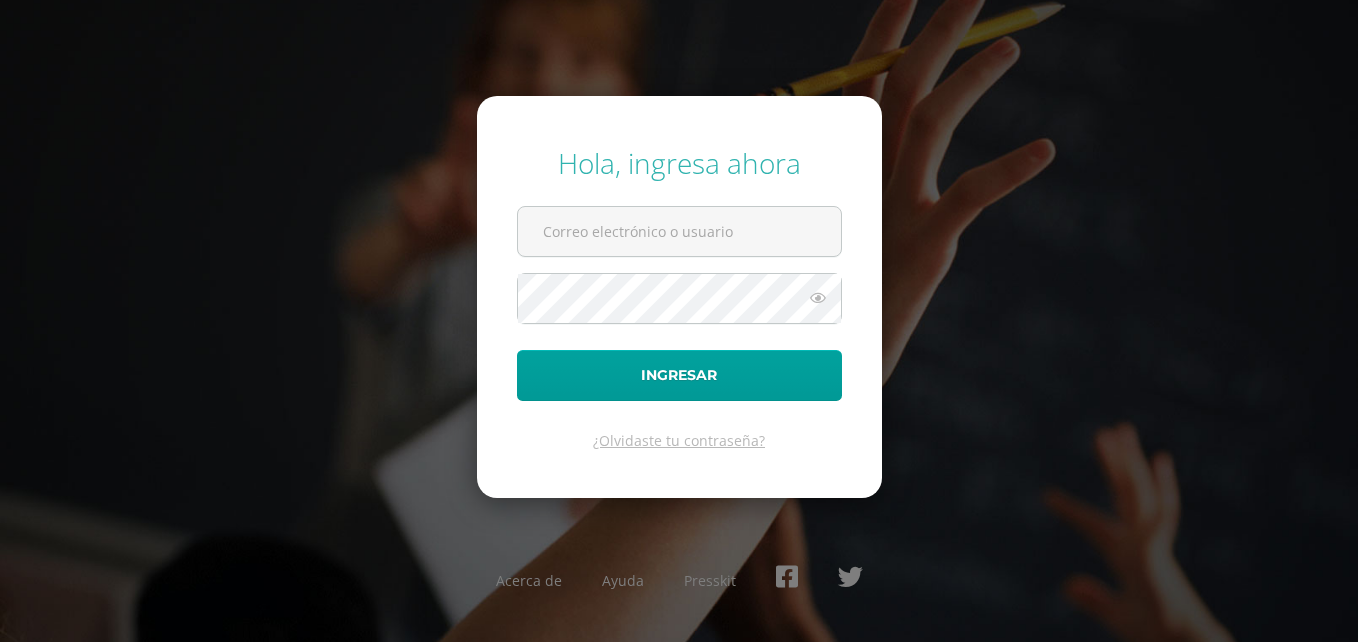 scroll, scrollTop: 0, scrollLeft: 0, axis: both 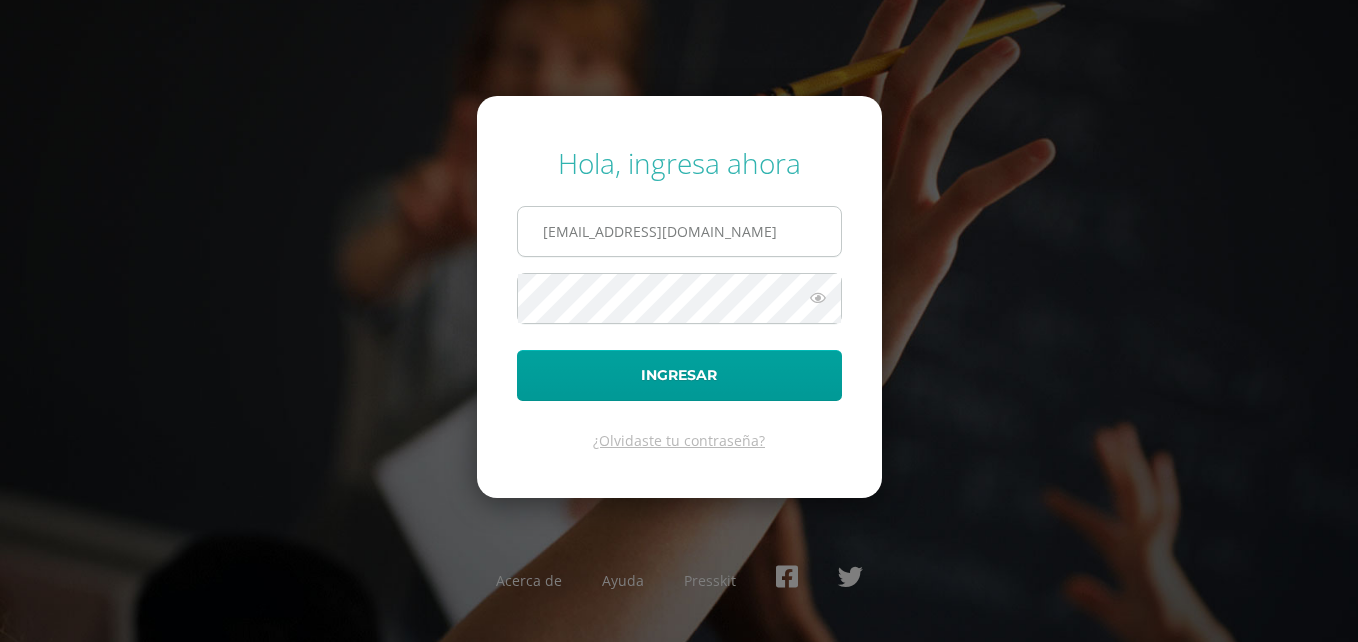 drag, startPoint x: 718, startPoint y: 228, endPoint x: 719, endPoint y: 238, distance: 10.049875 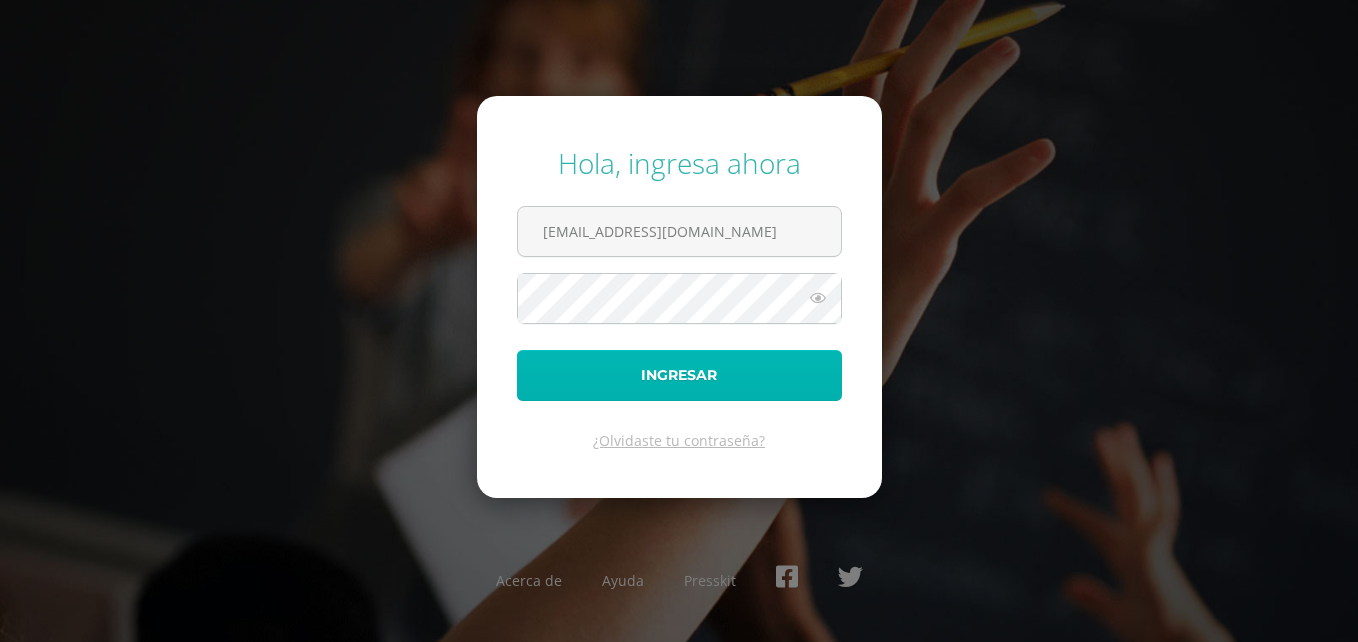 click on "Ingresar" at bounding box center [679, 375] 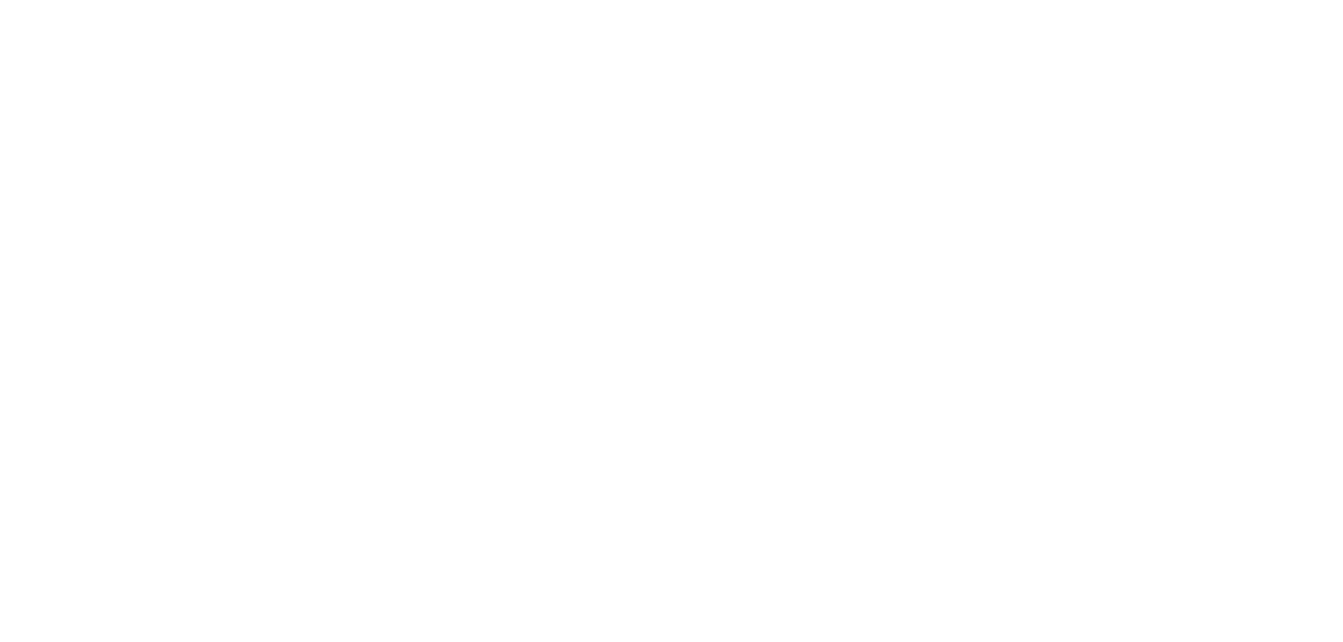 scroll, scrollTop: 0, scrollLeft: 0, axis: both 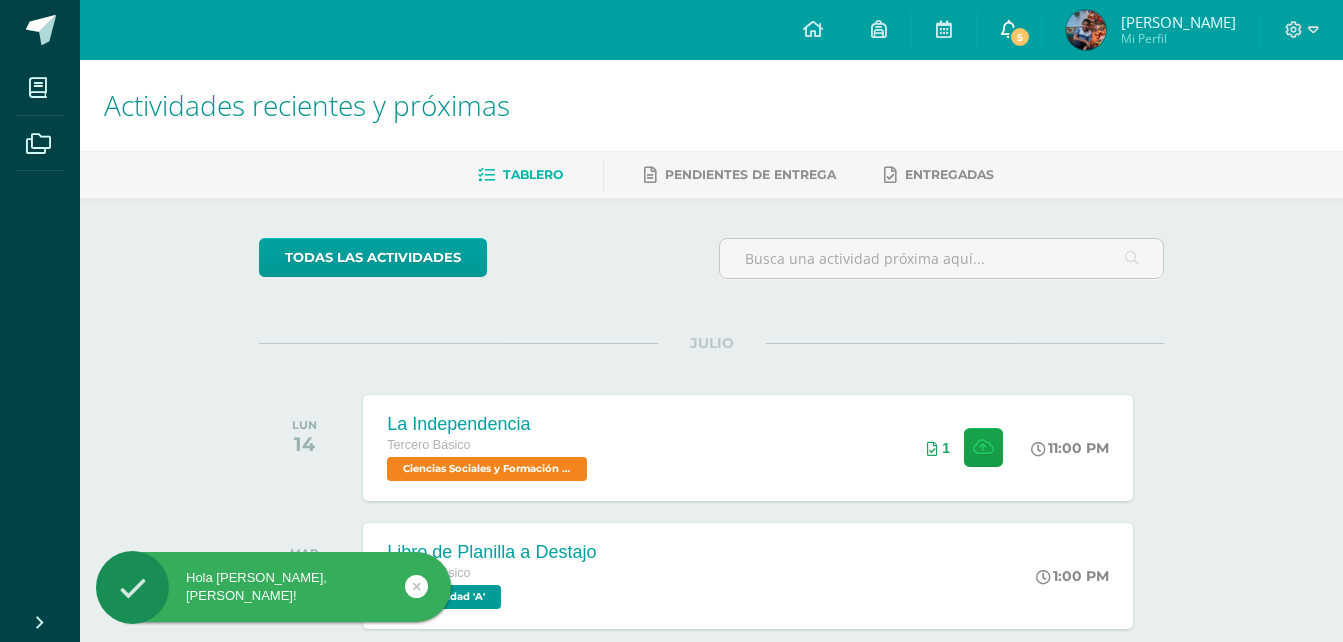 click on "5" at bounding box center (1009, 30) 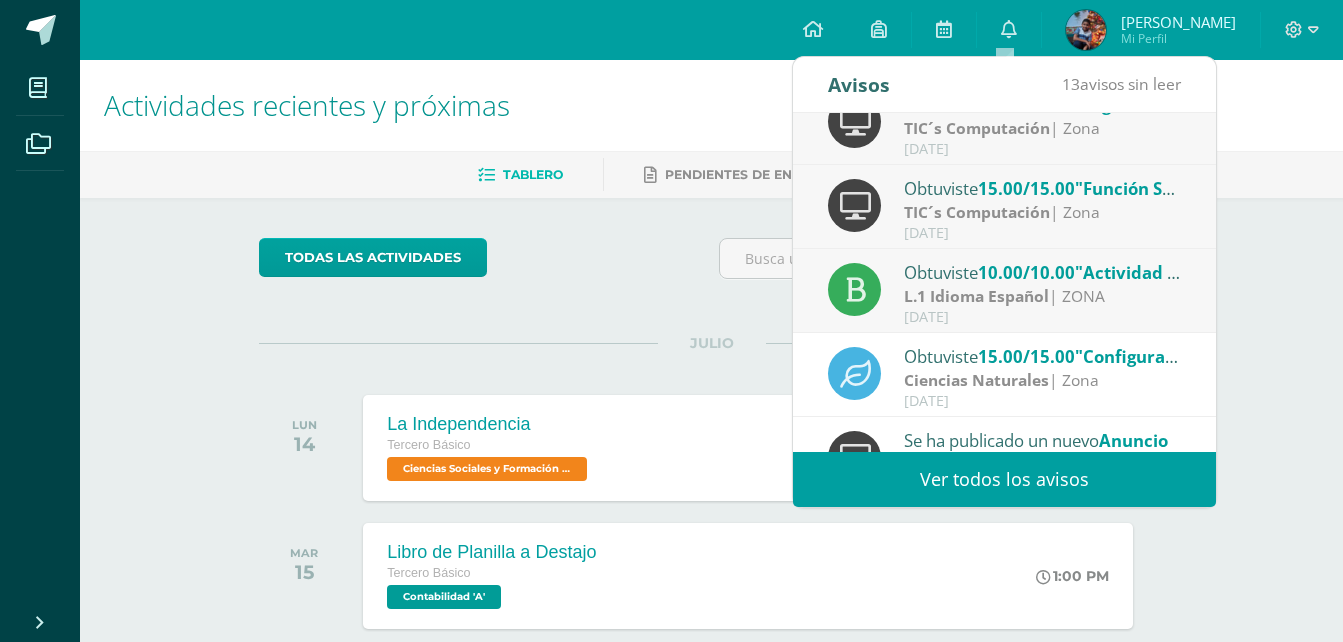 scroll, scrollTop: 0, scrollLeft: 0, axis: both 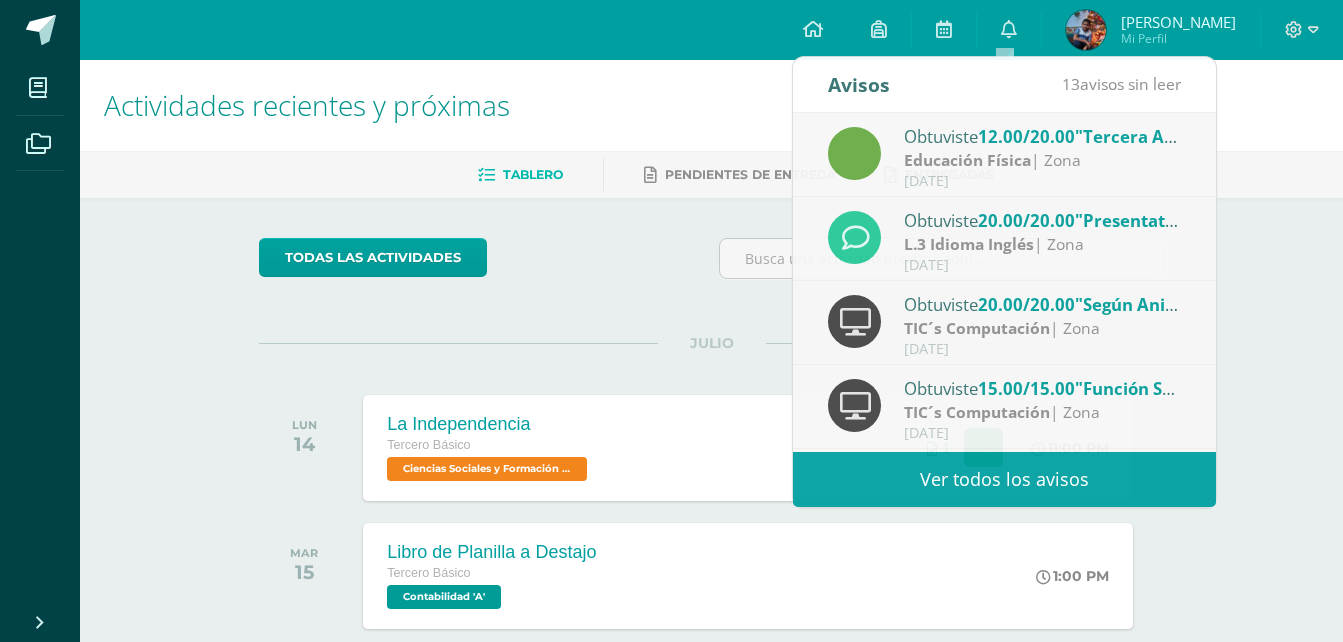 click on "Estuardo Antonio
Mi Perfil" at bounding box center [1151, 30] 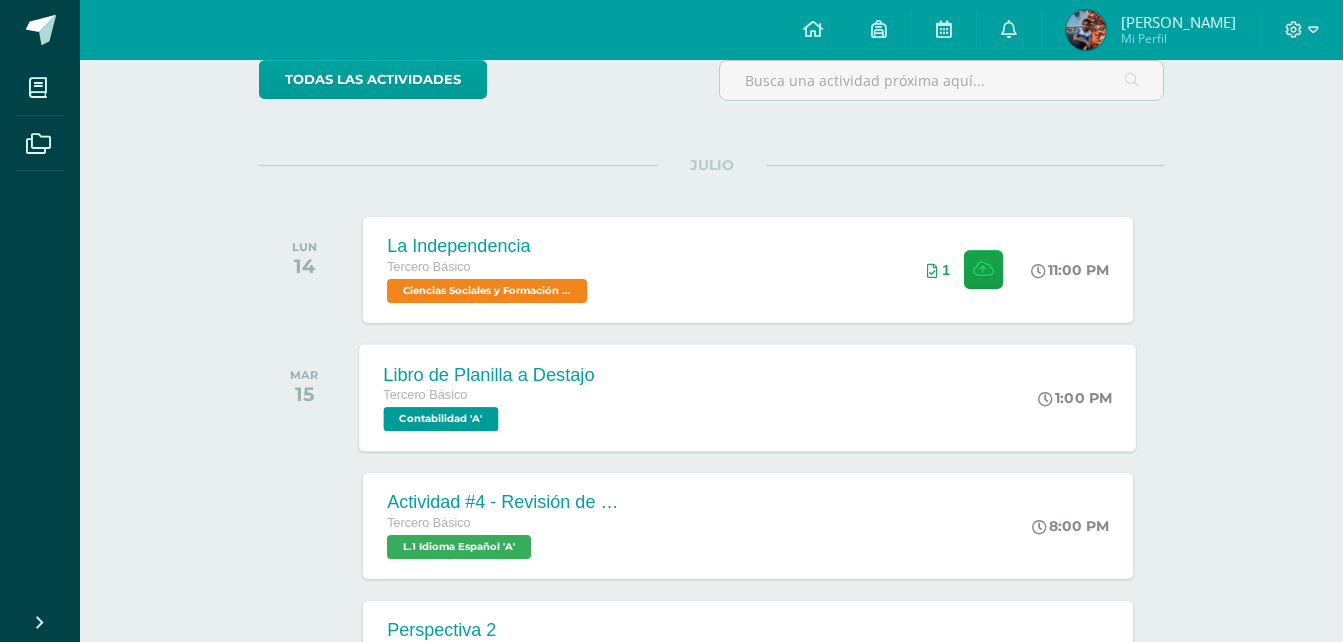 scroll, scrollTop: 200, scrollLeft: 0, axis: vertical 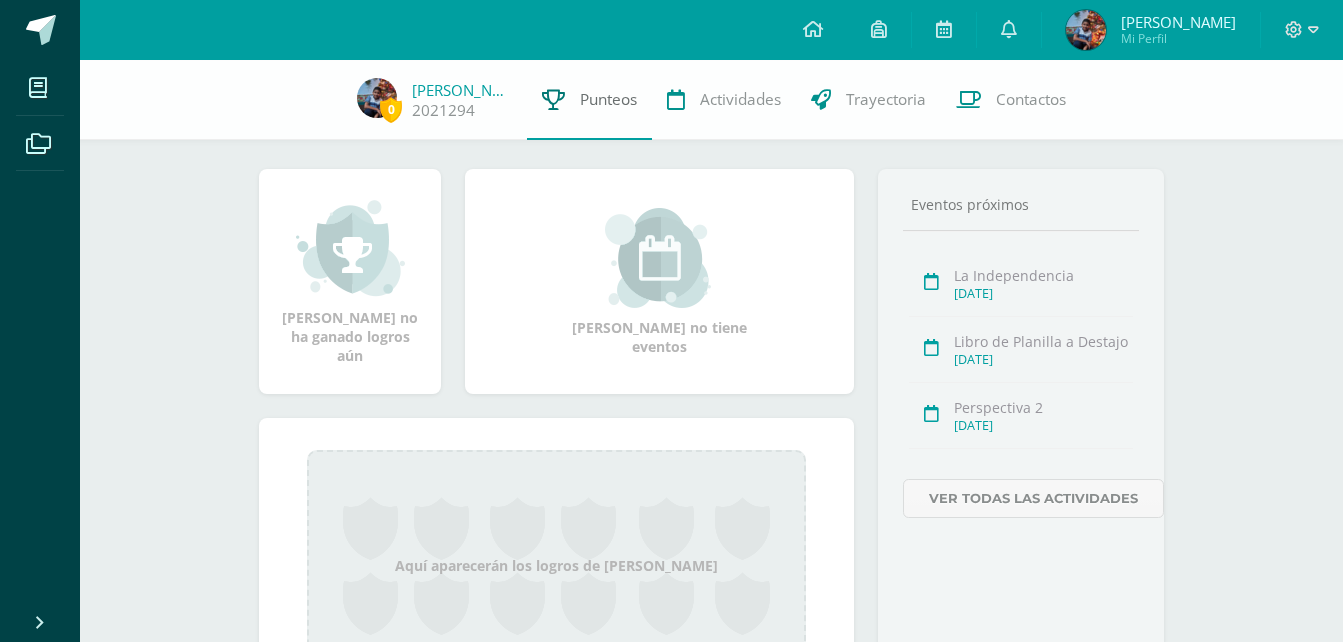 click on "Punteos" at bounding box center [608, 99] 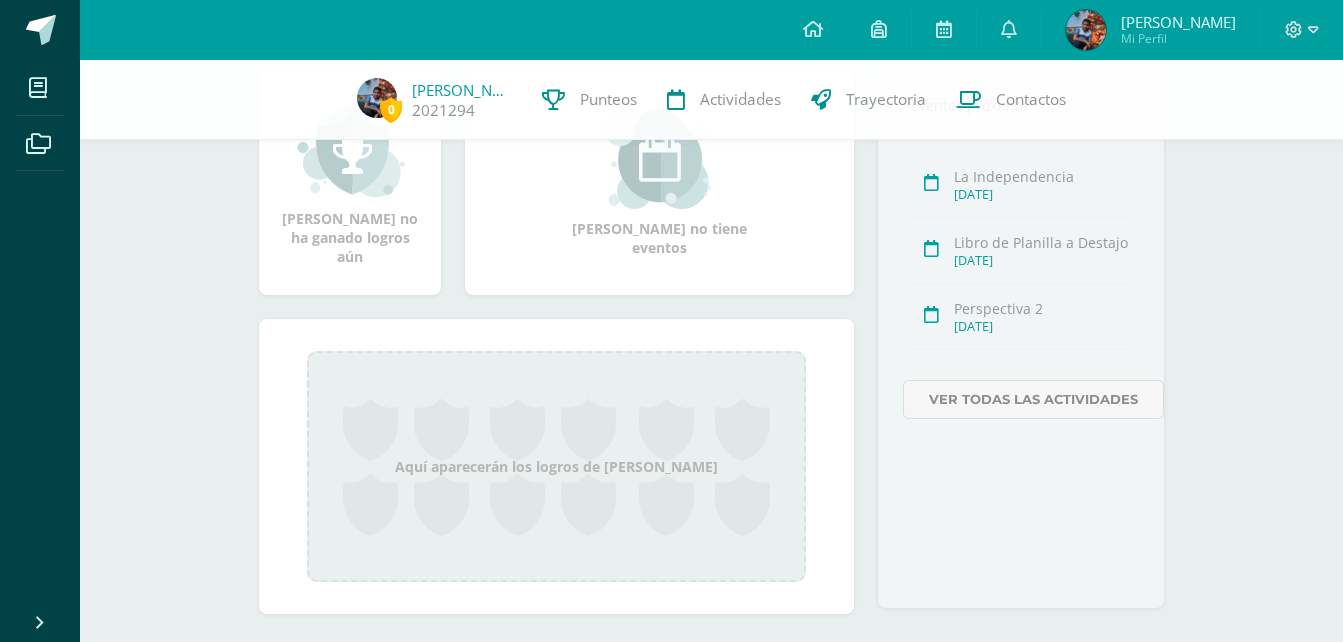 scroll, scrollTop: 300, scrollLeft: 0, axis: vertical 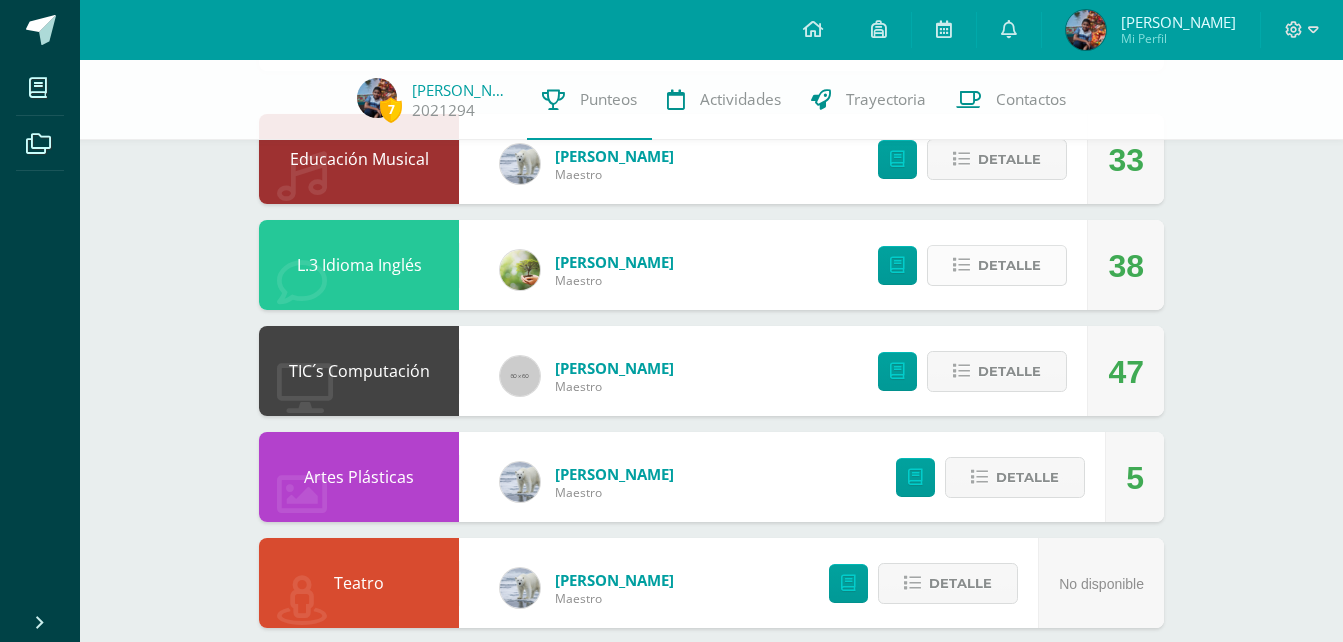 click on "Detalle" at bounding box center (1009, 265) 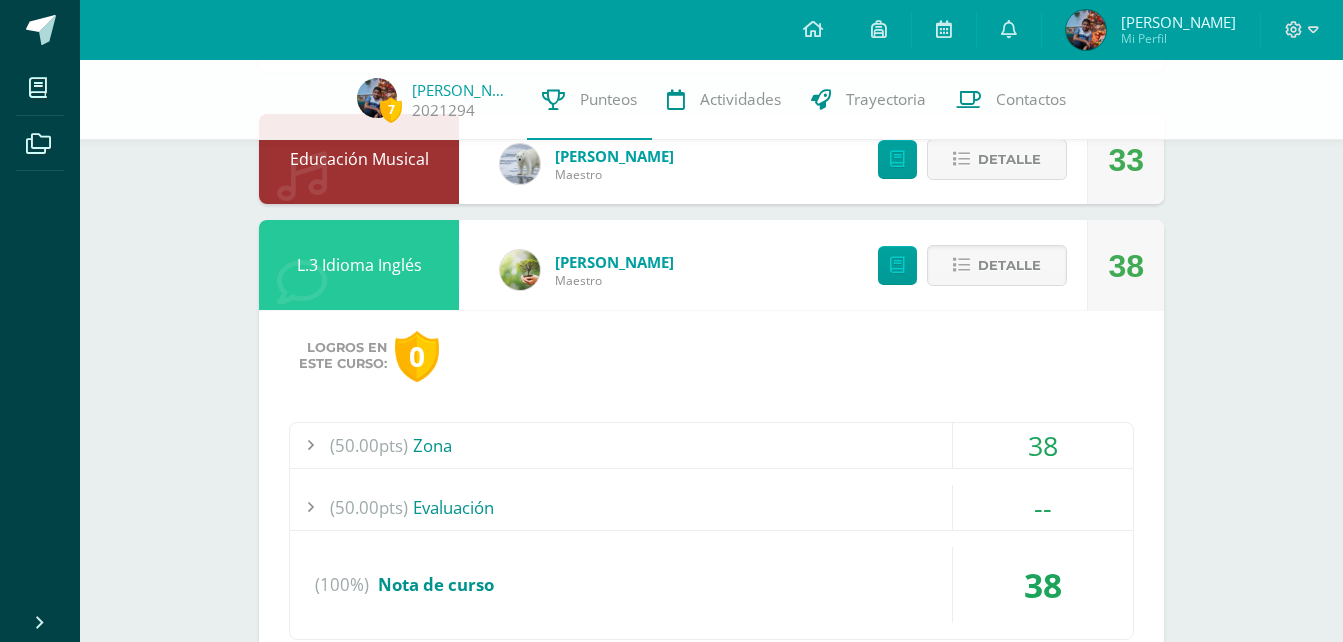 click on "(50.00pts)
Zona" at bounding box center [711, 445] 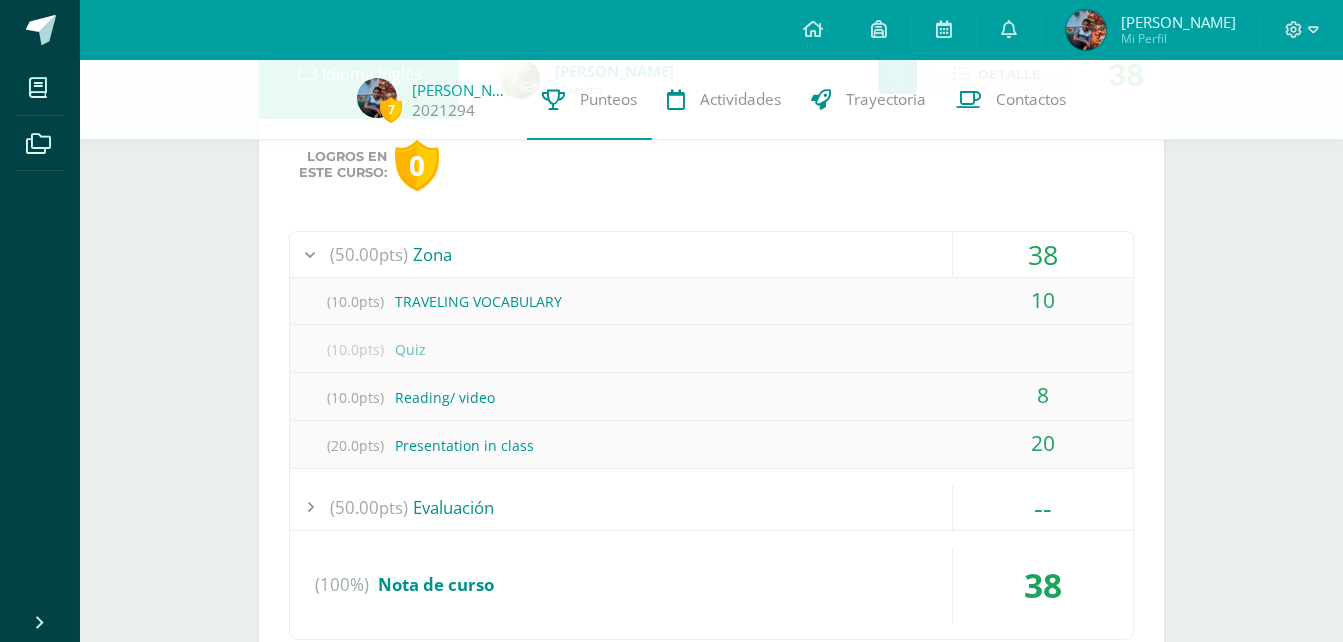 scroll, scrollTop: 400, scrollLeft: 0, axis: vertical 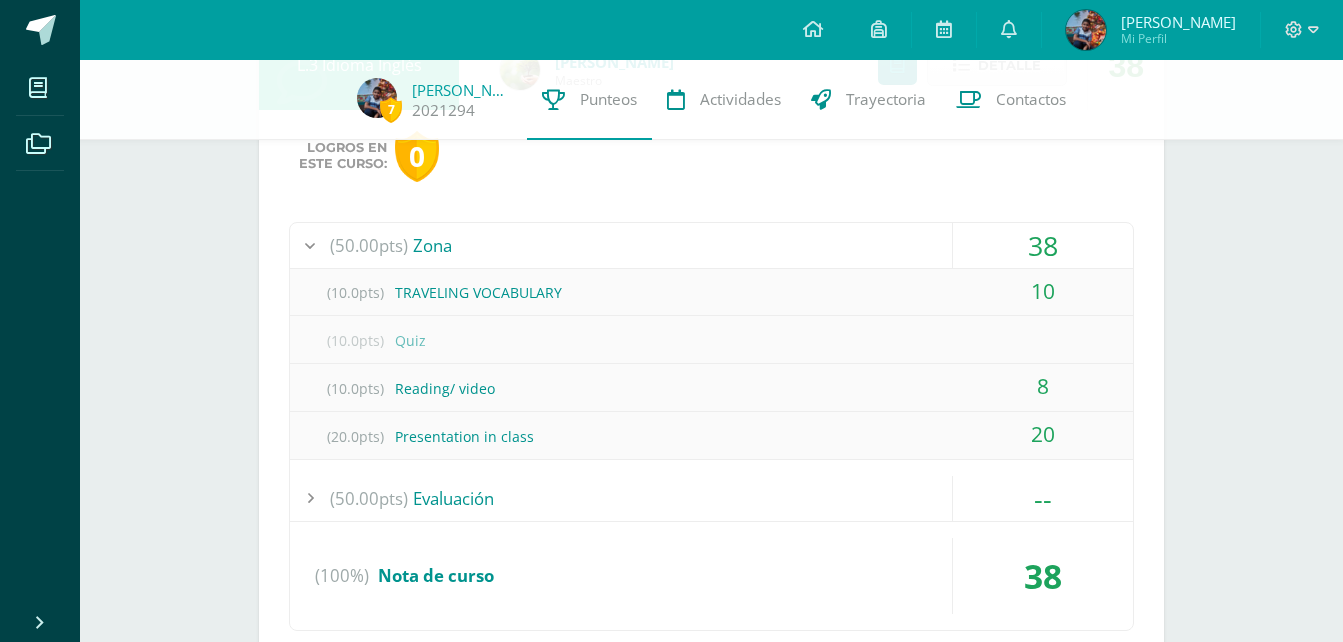click on "(20.0pts)  Presentation in class" at bounding box center (711, 436) 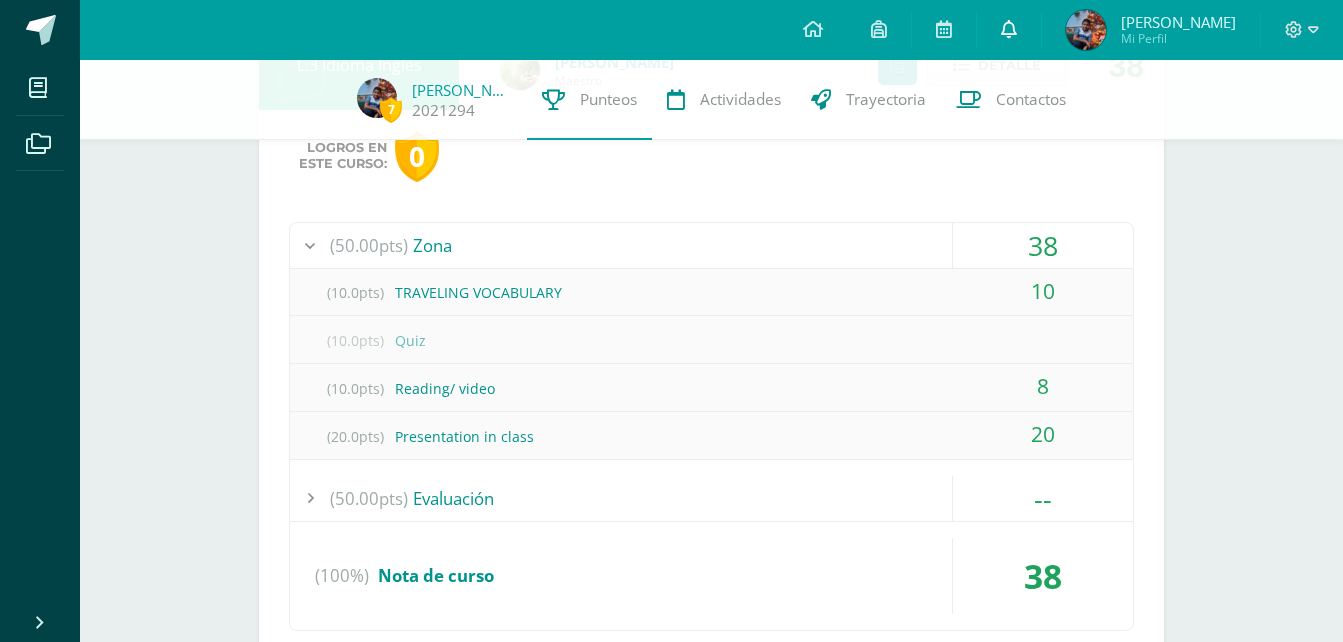 click at bounding box center (1009, 29) 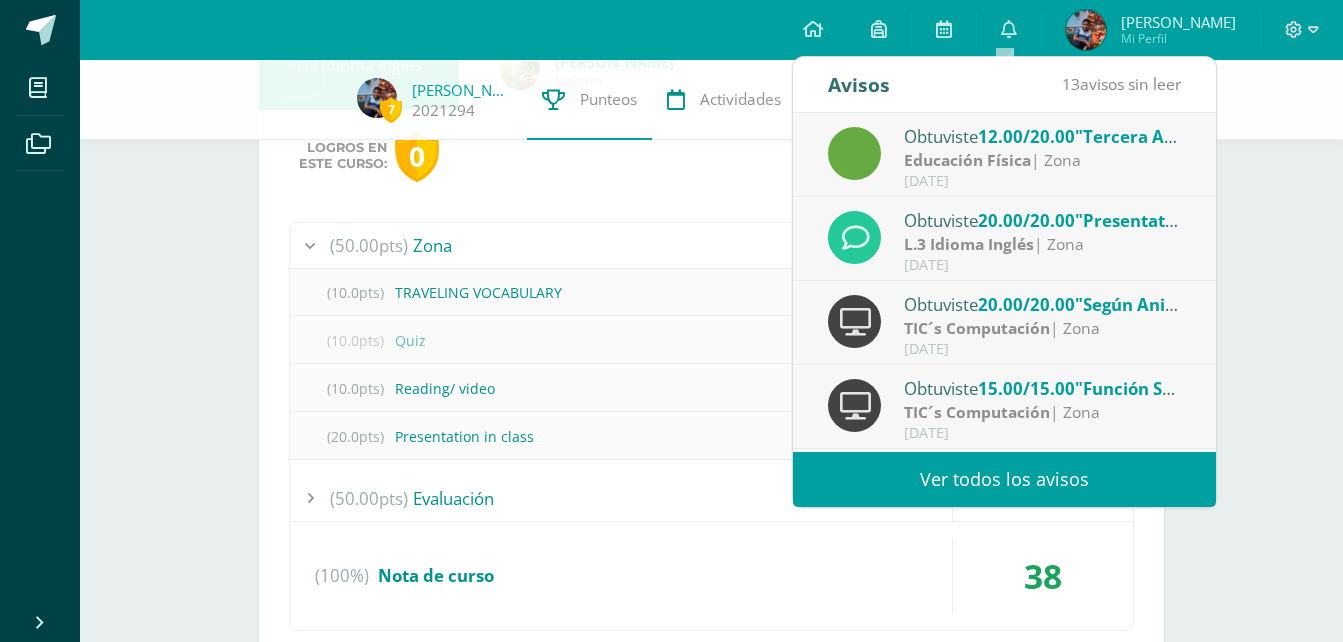 click on "L.3 Idioma Inglés" at bounding box center (969, 244) 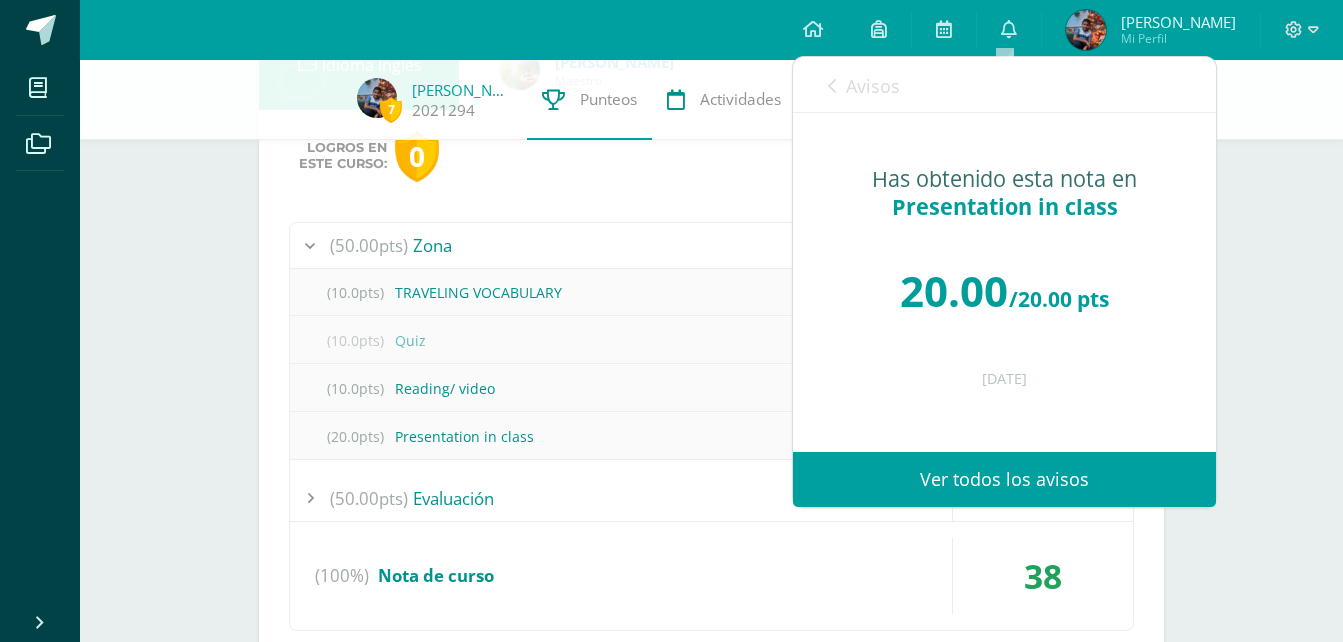 click on "Avisos" at bounding box center [873, 86] 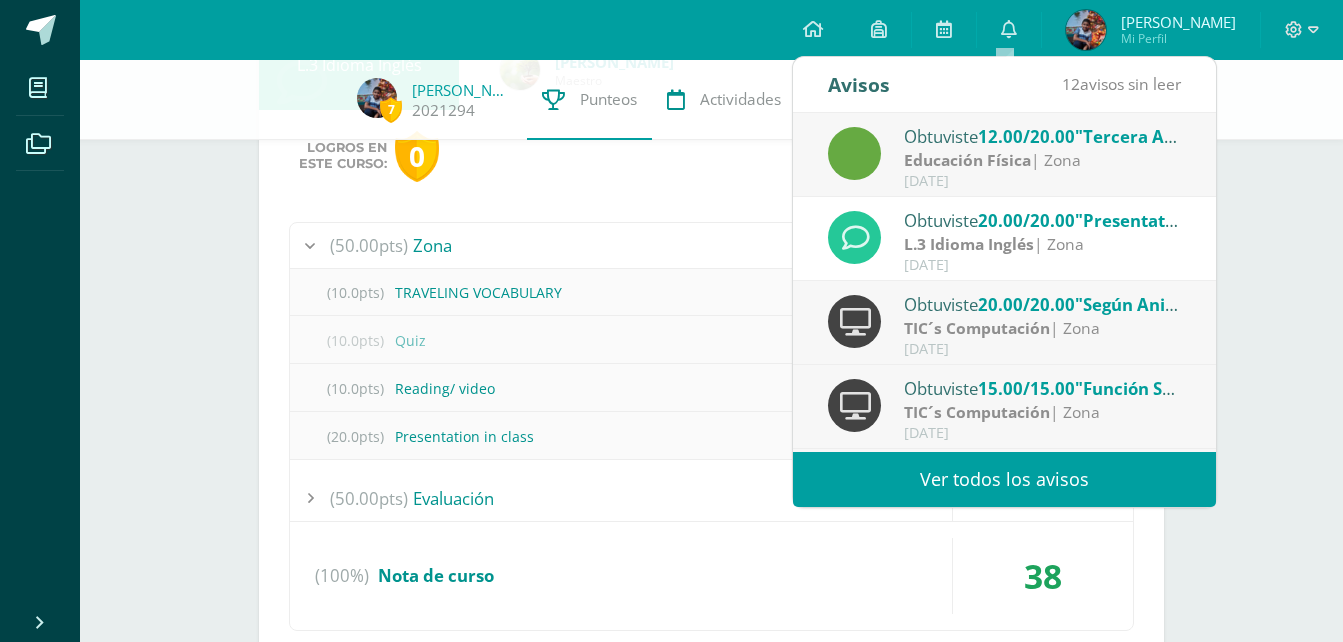 click on "(50.00pts)
Zona" at bounding box center (711, 245) 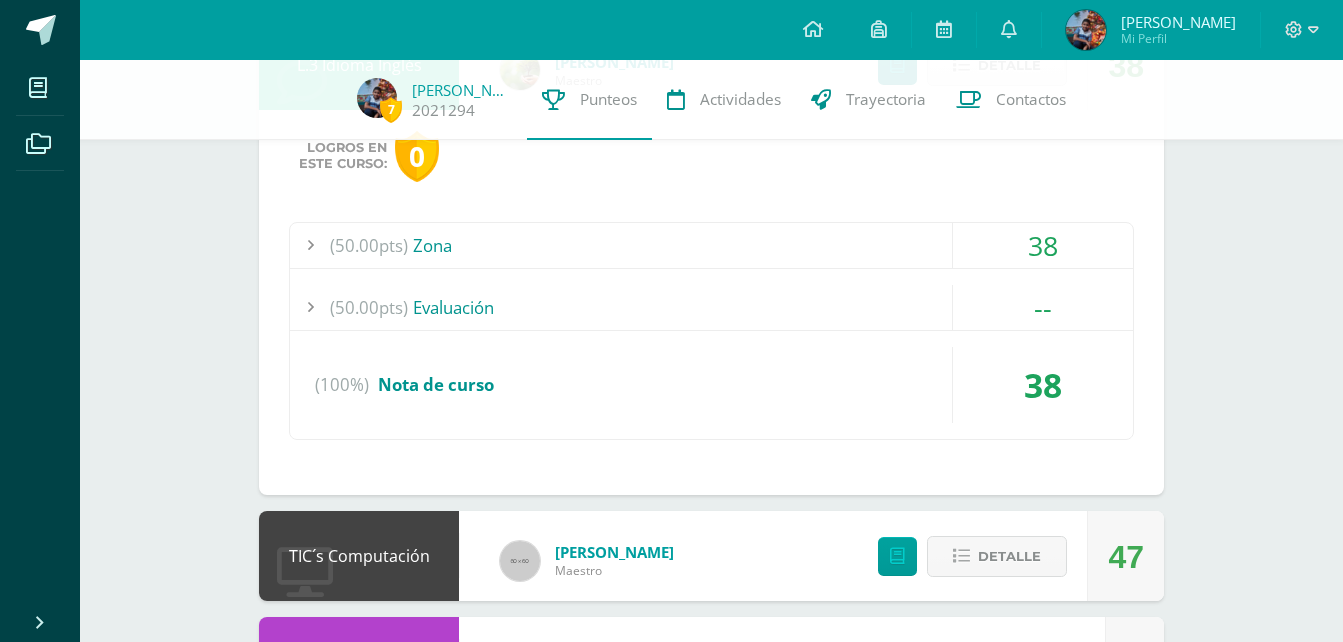 click on "(50.00pts)
Zona" at bounding box center (711, 245) 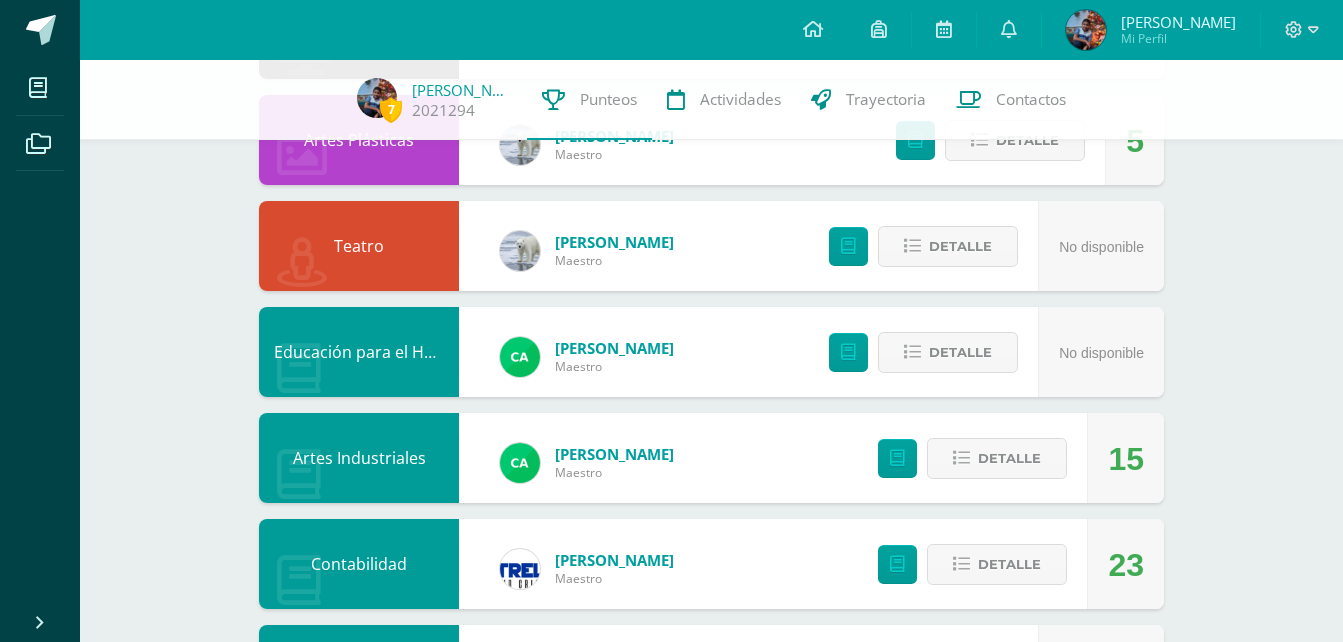 scroll, scrollTop: 1200, scrollLeft: 0, axis: vertical 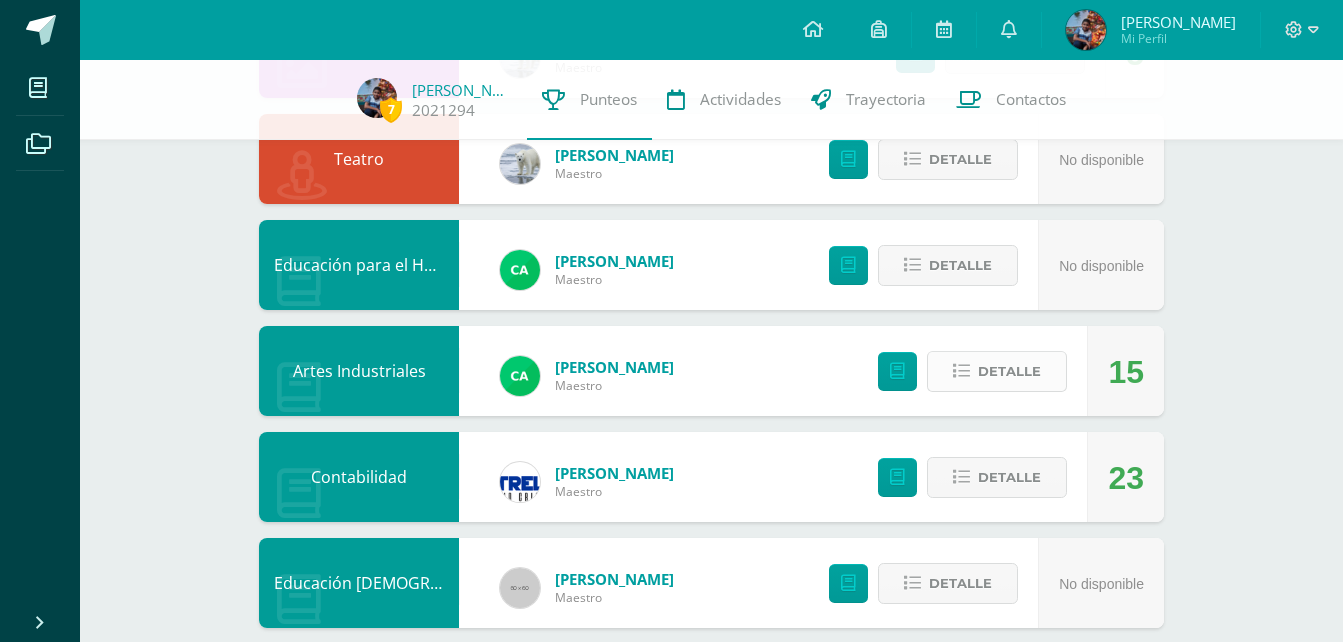 click on "Detalle" at bounding box center (1009, 371) 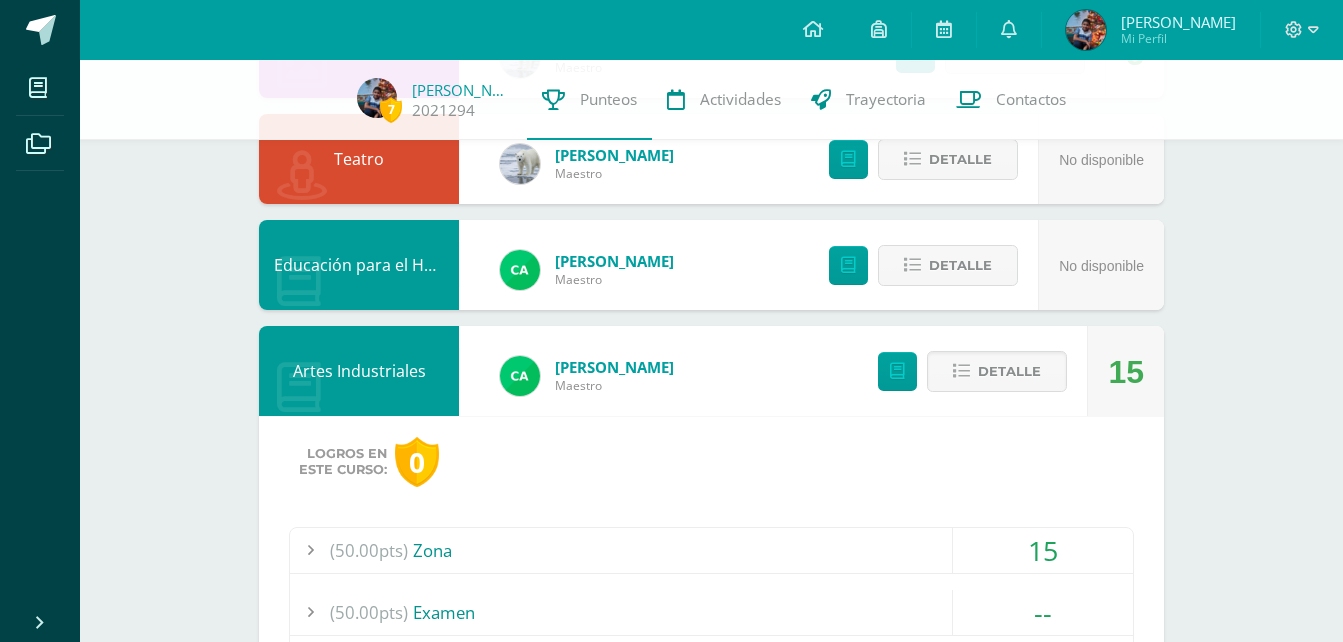 click on "(50.00pts)
Zona" at bounding box center (711, 550) 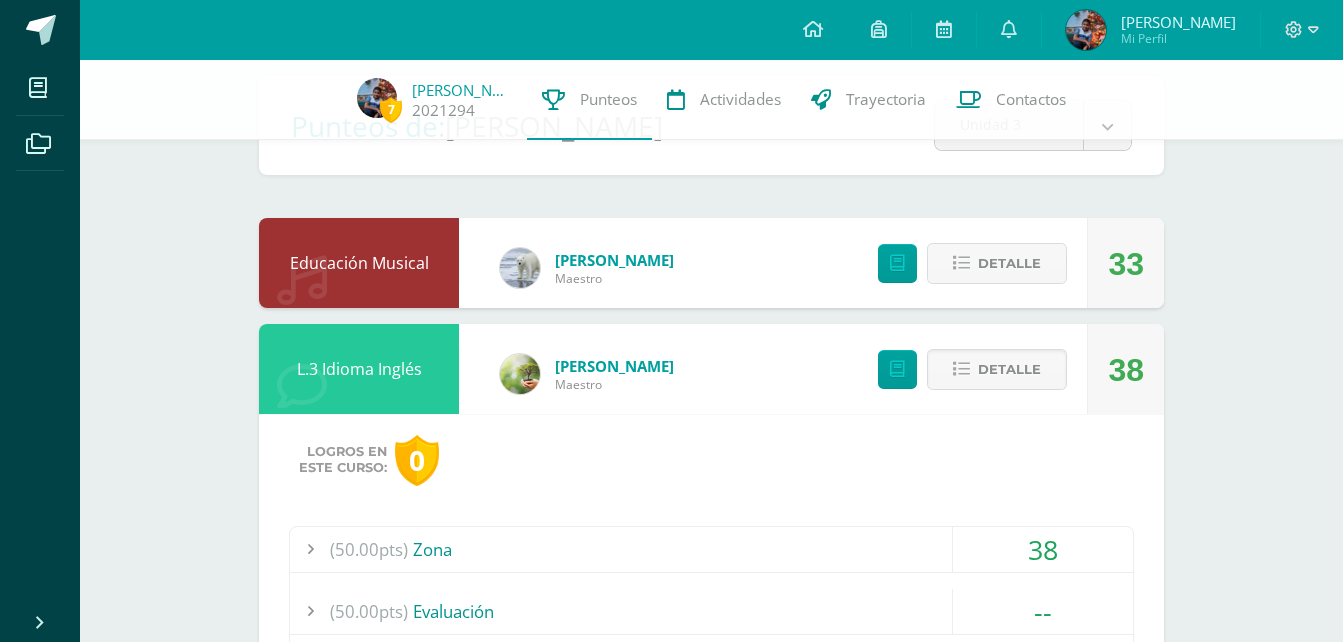 scroll, scrollTop: 9, scrollLeft: 0, axis: vertical 